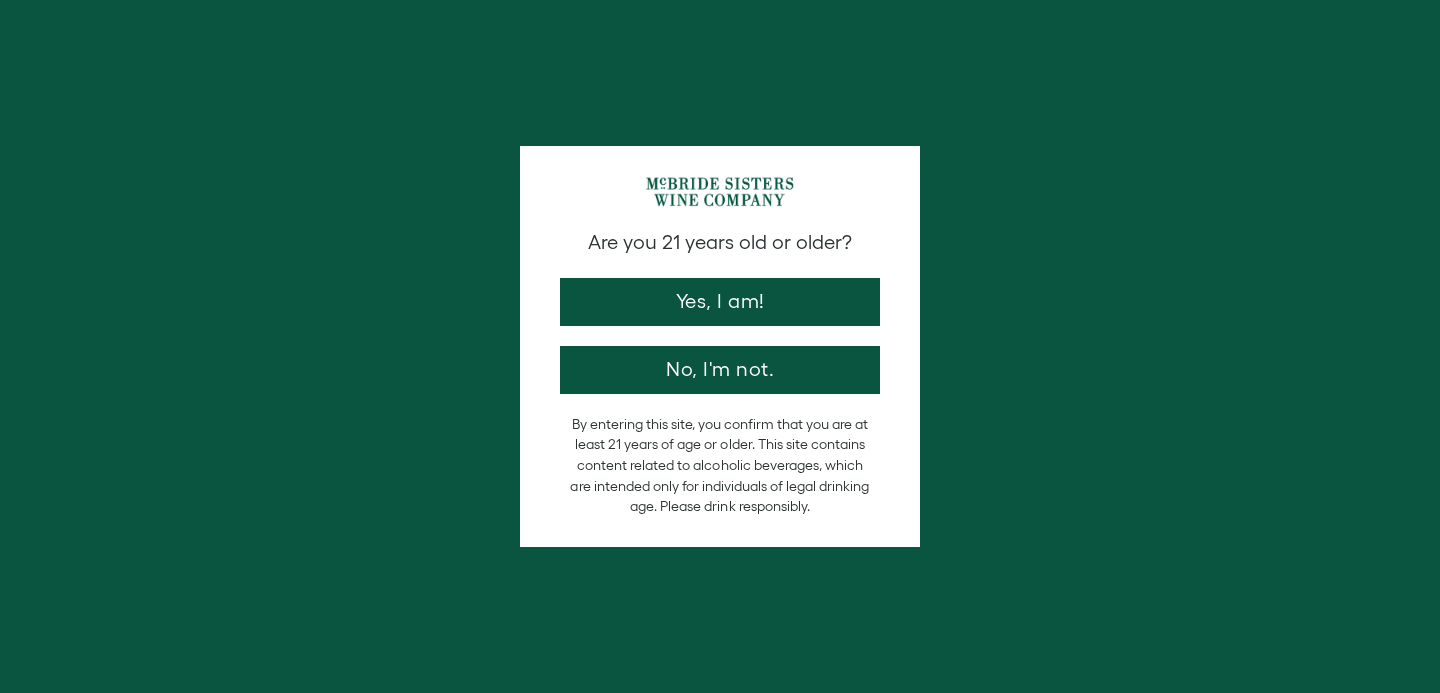 scroll, scrollTop: 0, scrollLeft: 0, axis: both 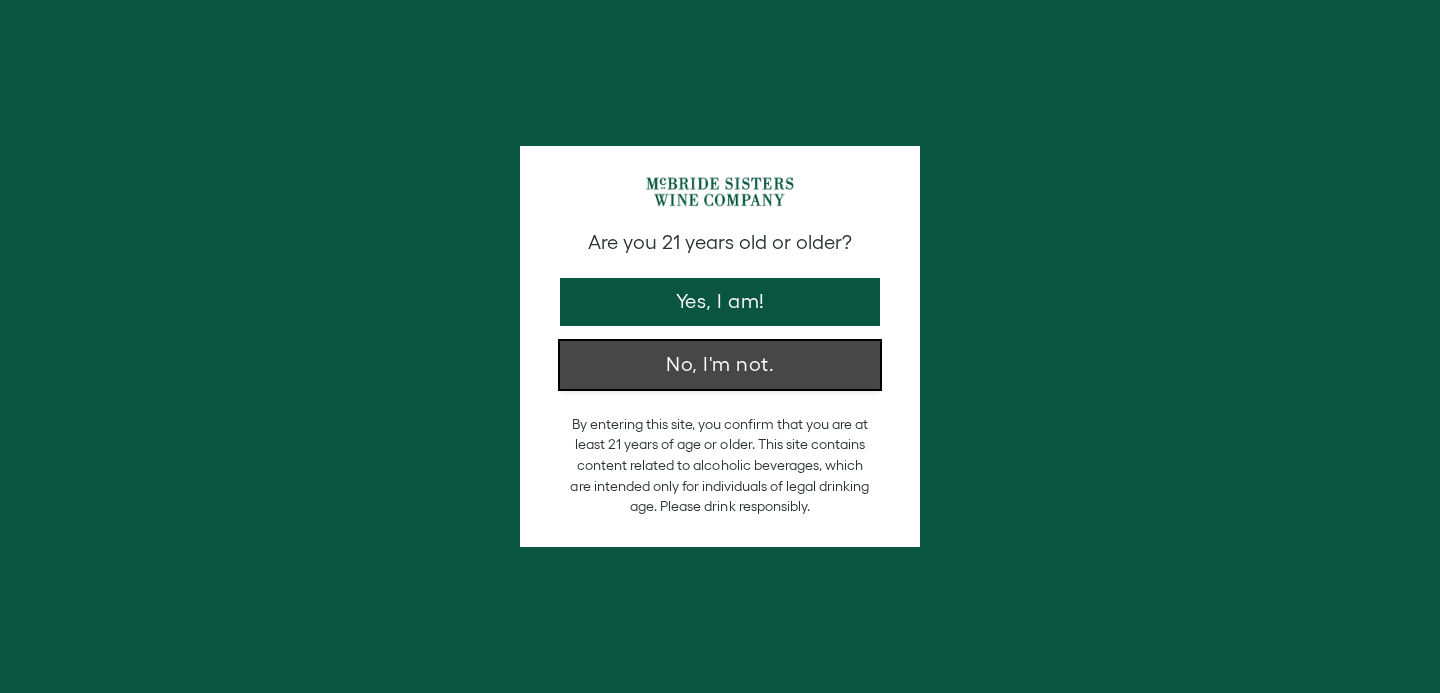 click on "No, I'm not." at bounding box center (720, 365) 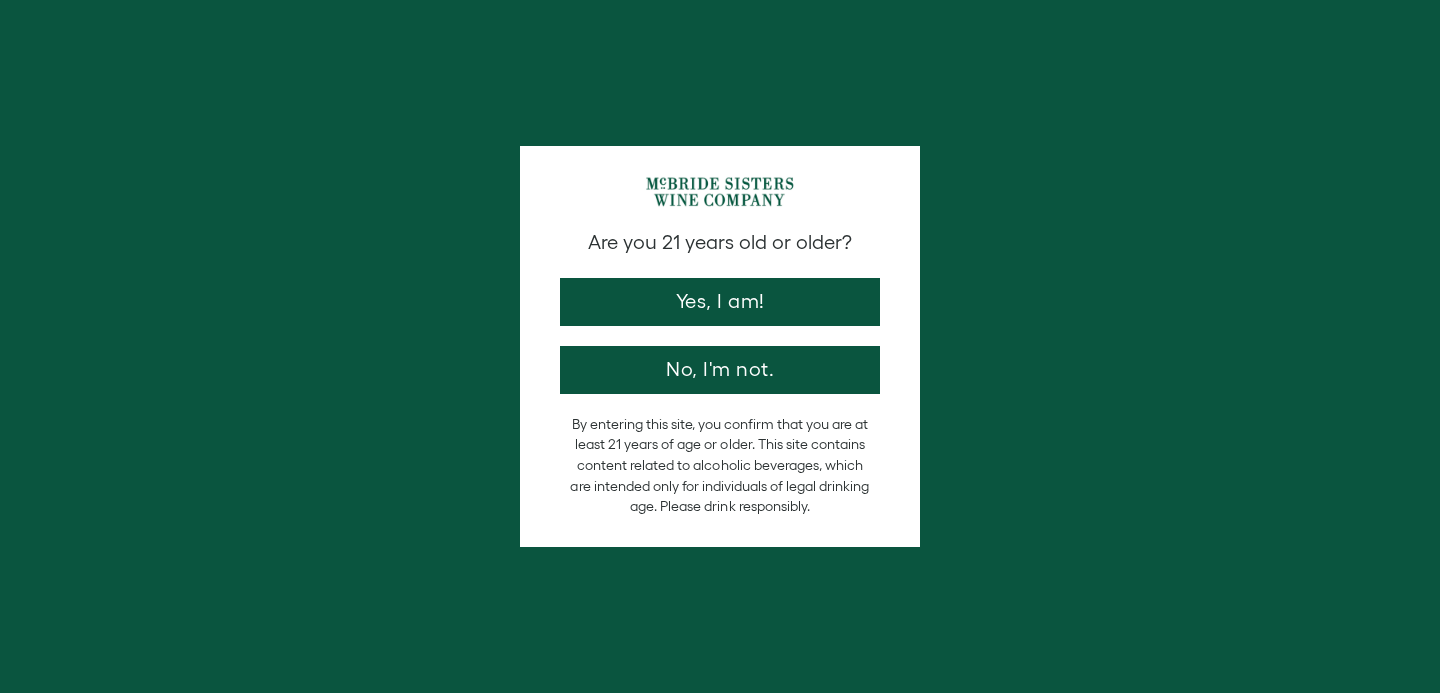scroll, scrollTop: 0, scrollLeft: 0, axis: both 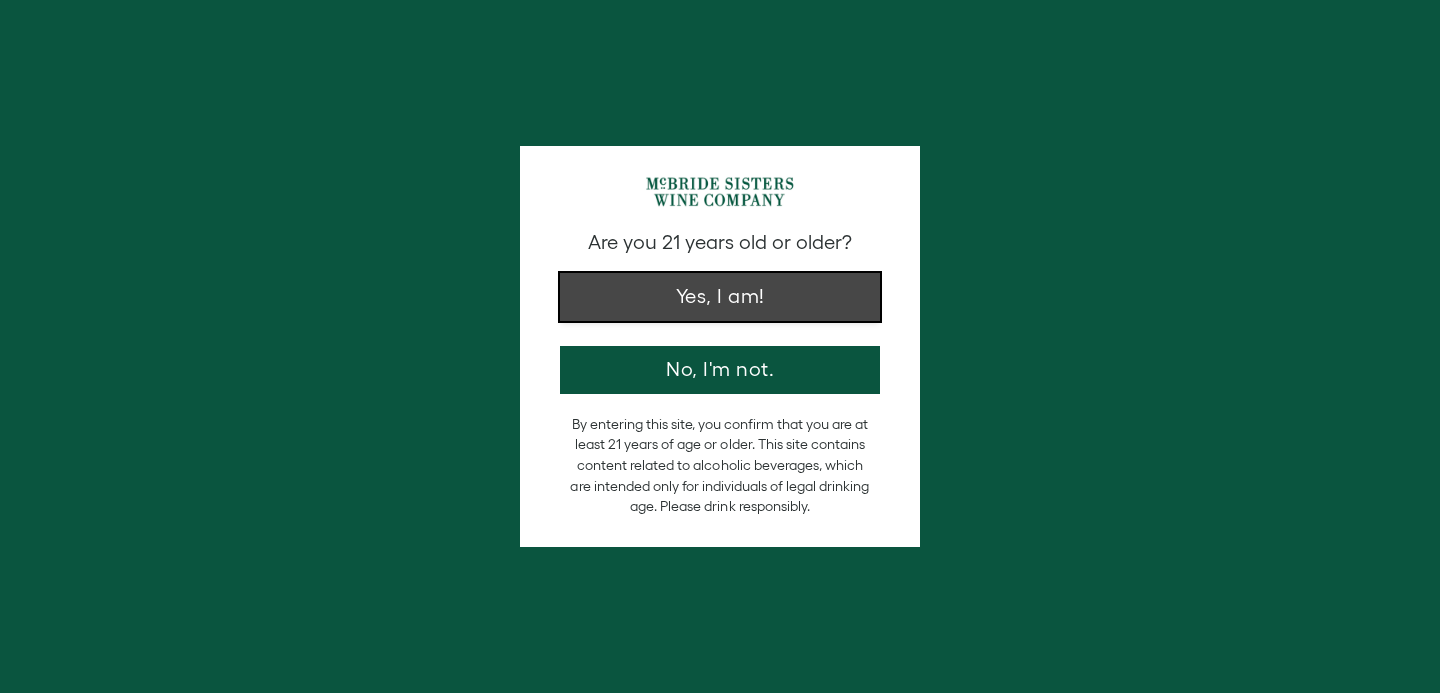 click on "Yes, I am!" at bounding box center [720, 297] 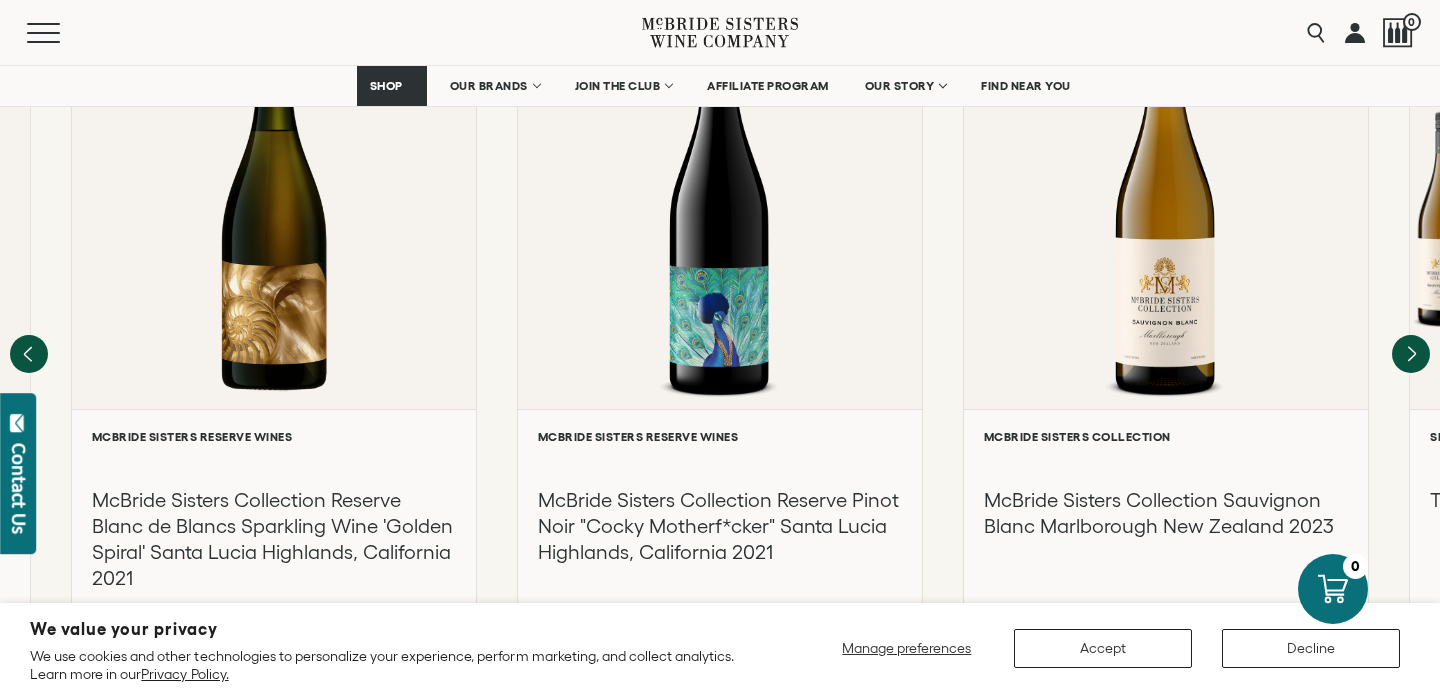 scroll, scrollTop: 2827, scrollLeft: 0, axis: vertical 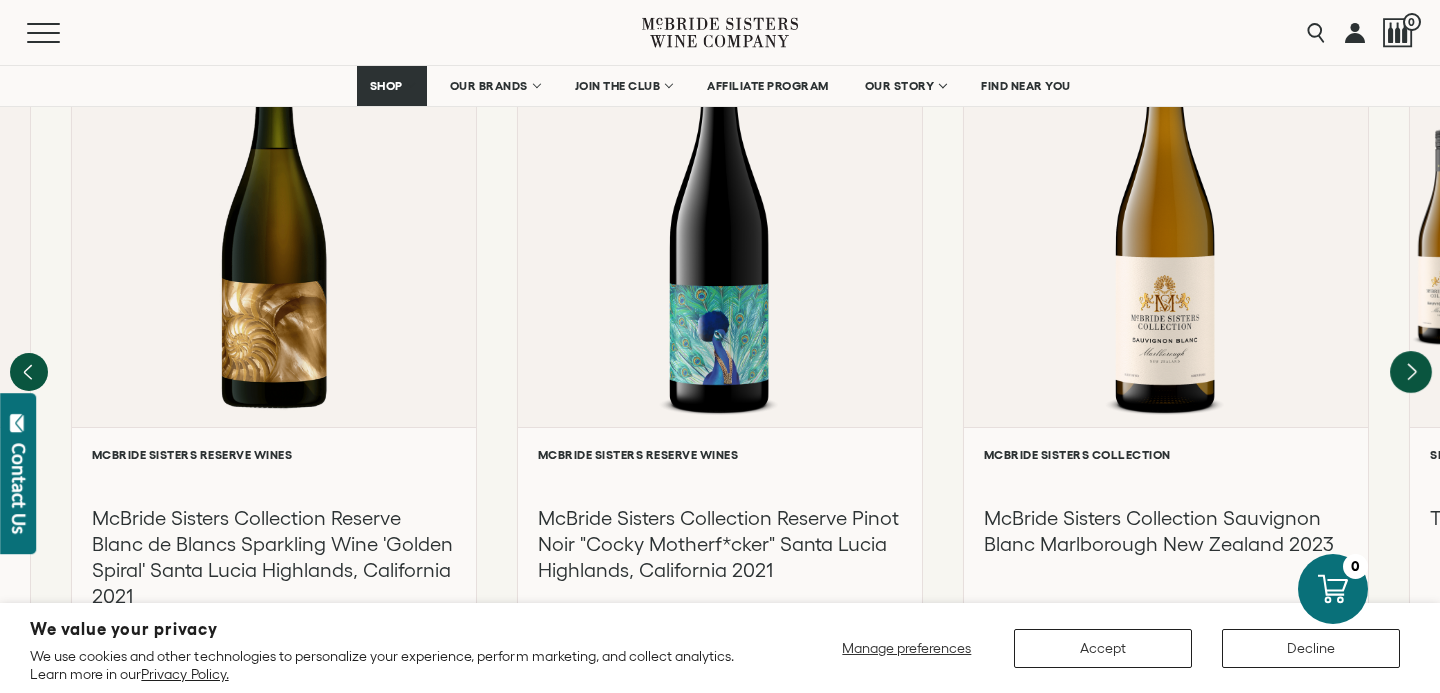 click 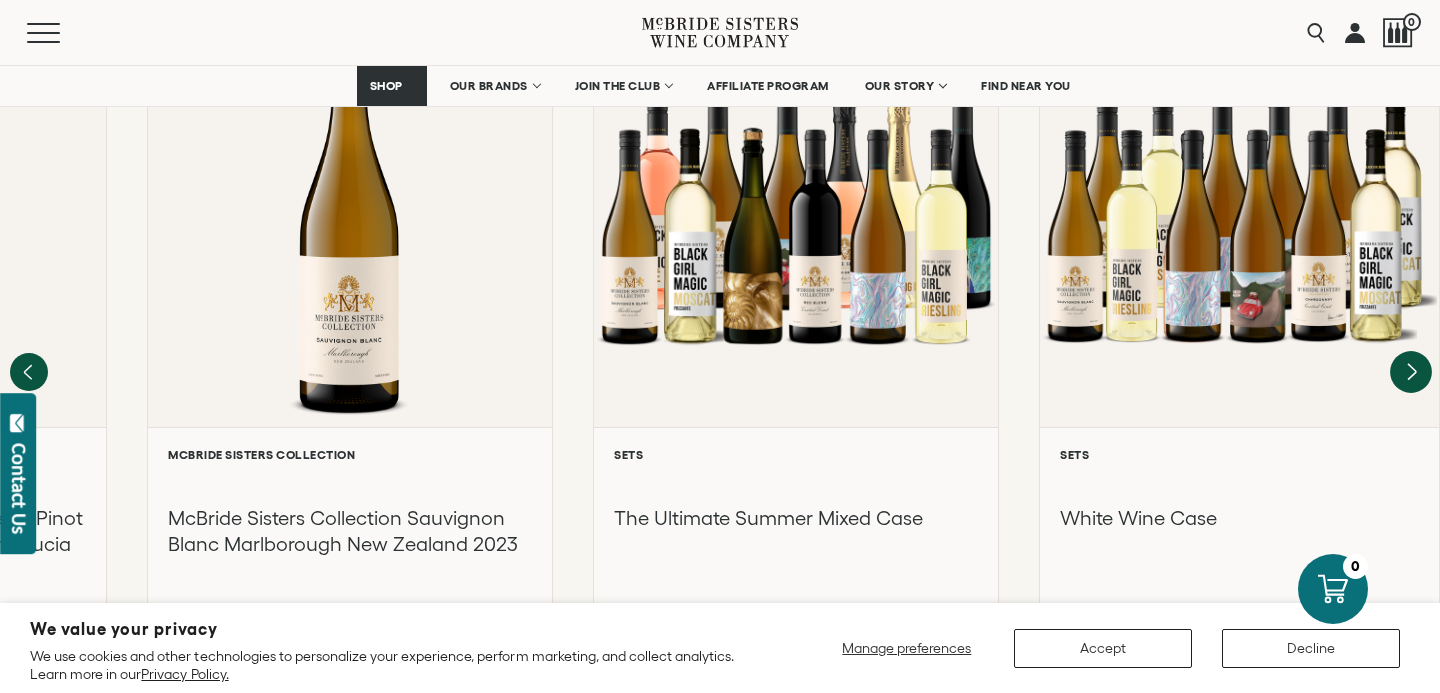 click at bounding box center (1239, 218) 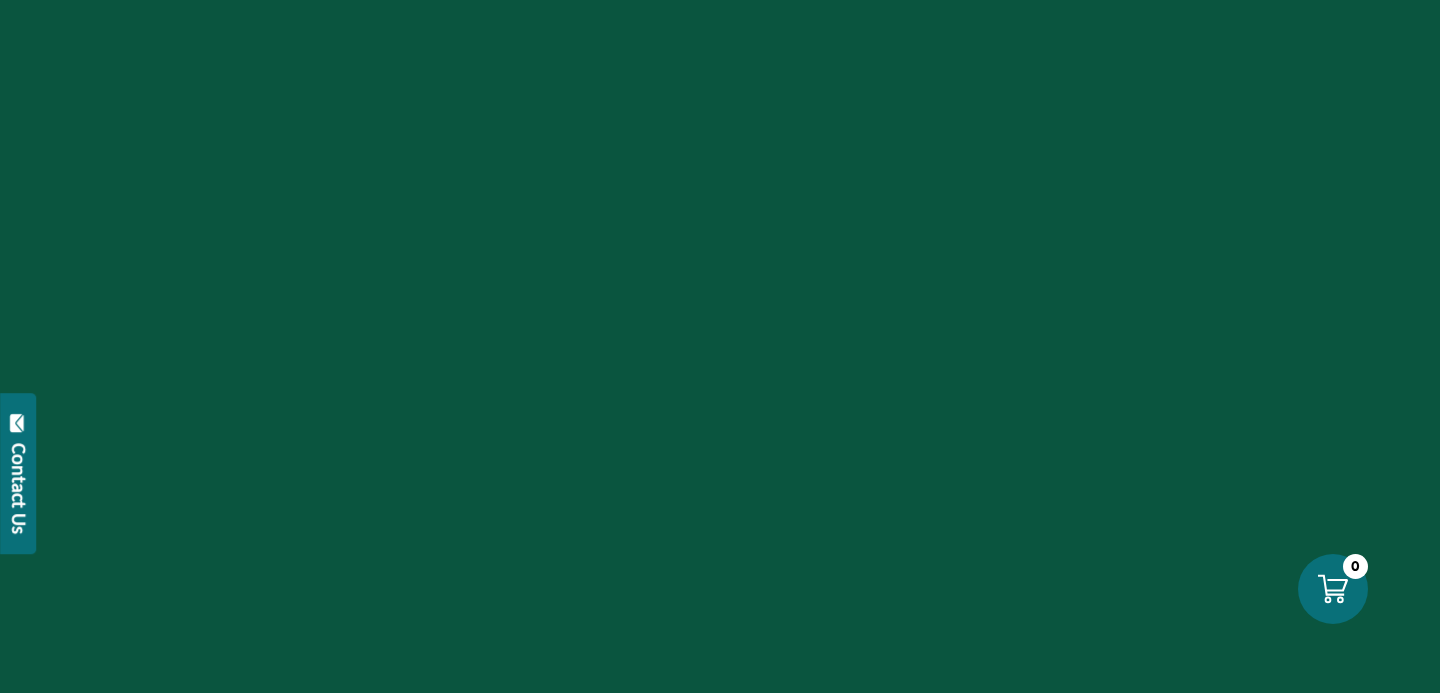 scroll, scrollTop: 0, scrollLeft: 0, axis: both 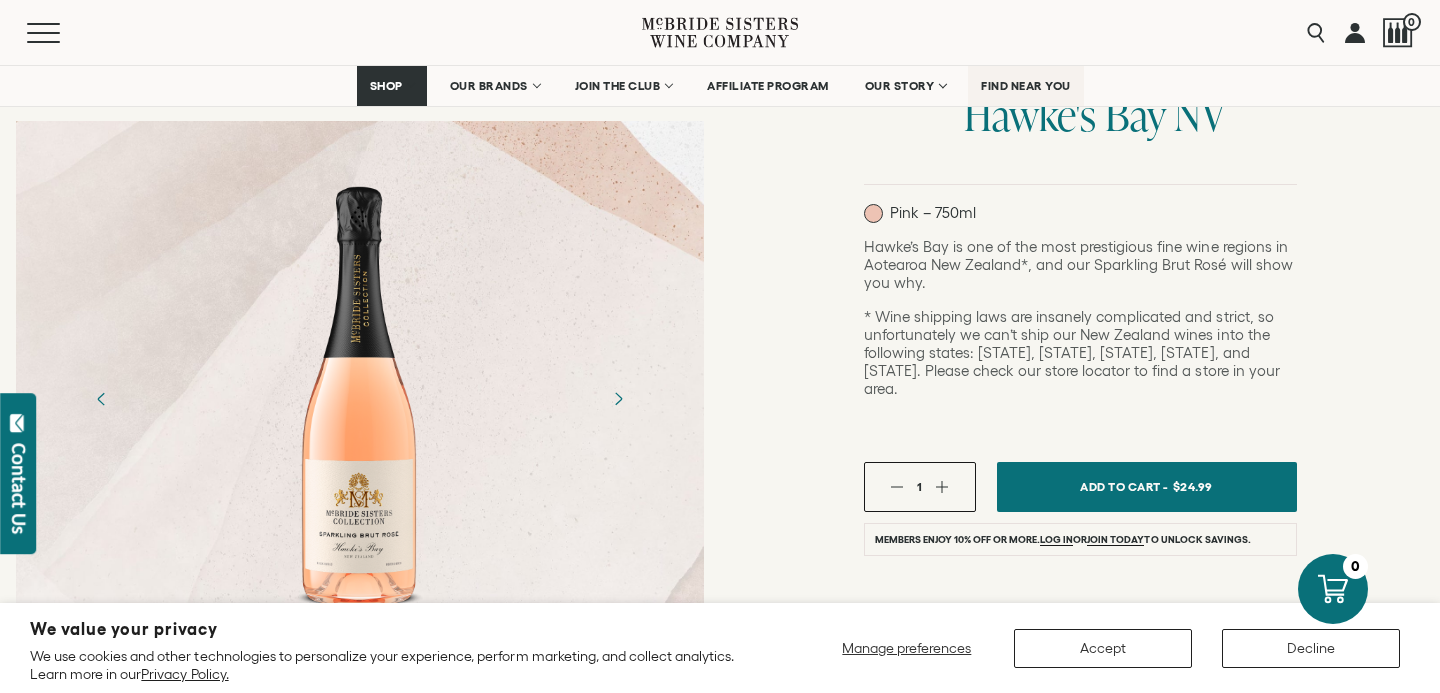 click on "FIND NEAR YOU" at bounding box center (1026, 86) 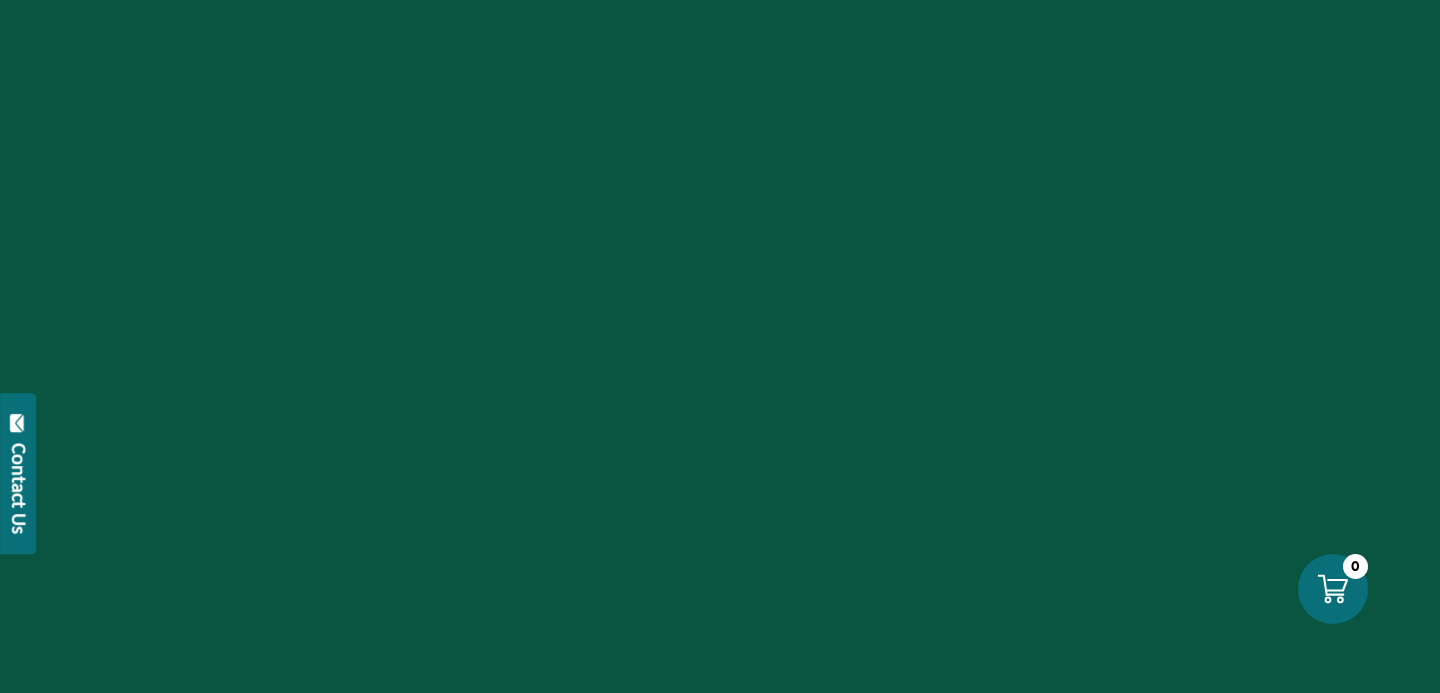 scroll, scrollTop: 0, scrollLeft: 0, axis: both 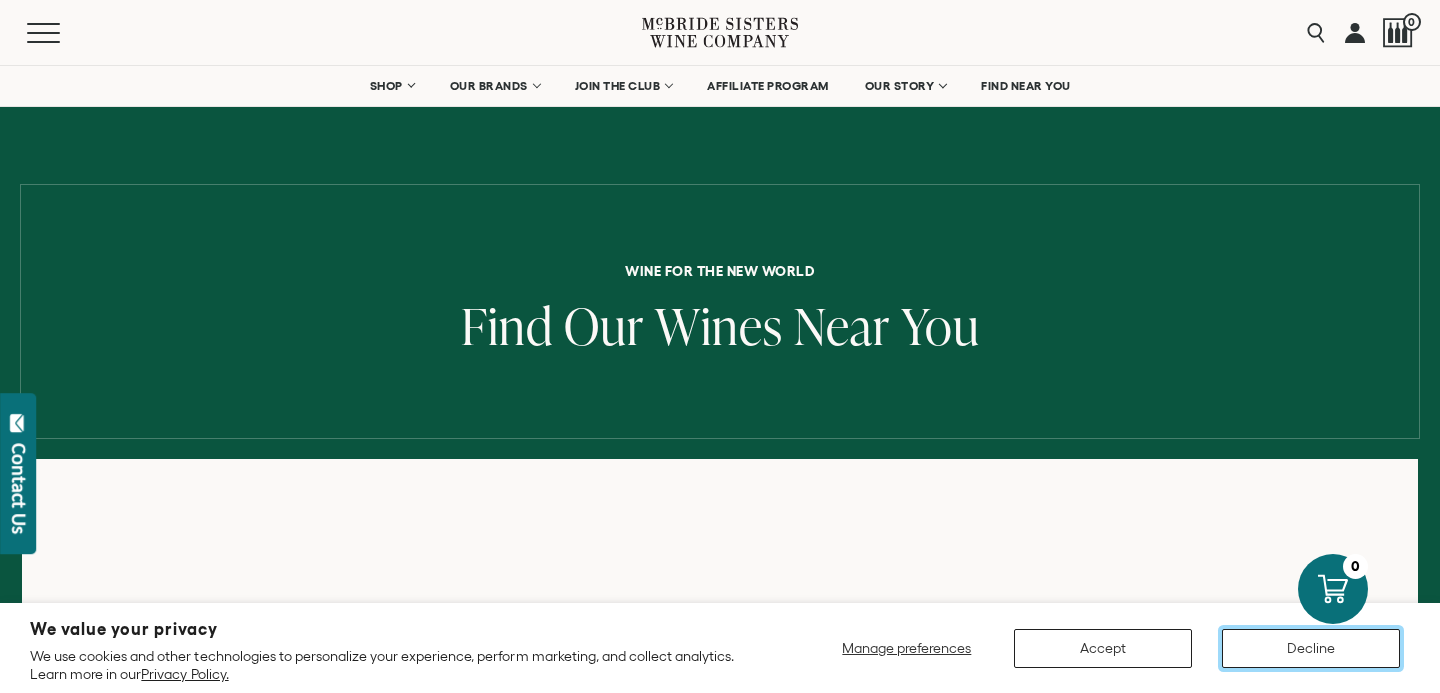 click on "Decline" at bounding box center [1311, 648] 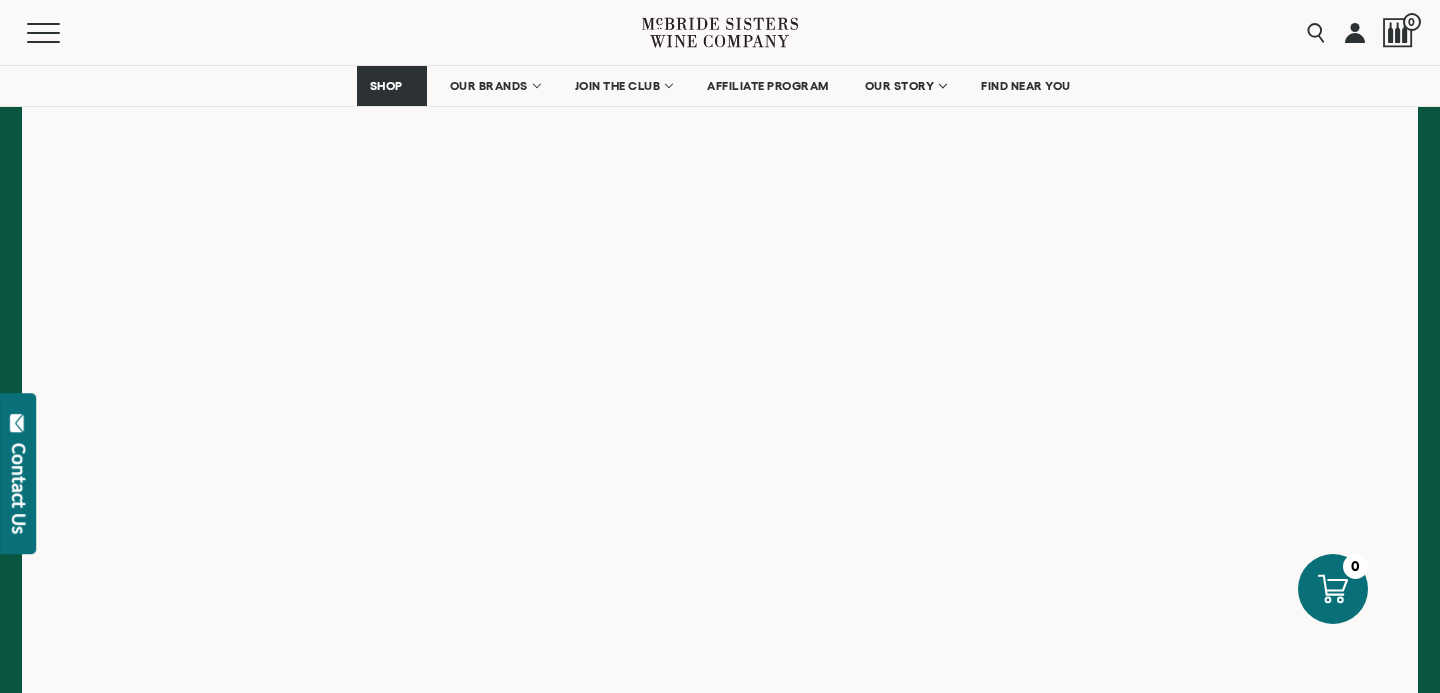 scroll, scrollTop: 428, scrollLeft: 0, axis: vertical 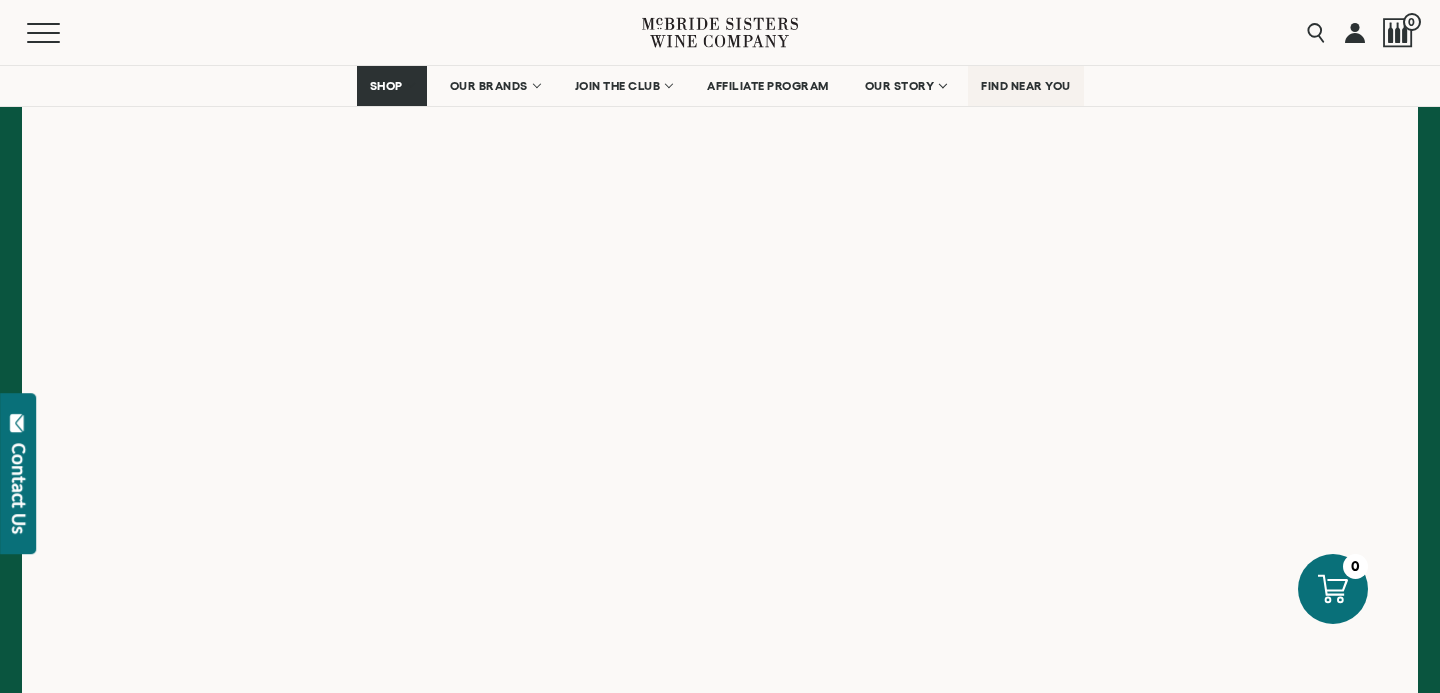 click on "FIND NEAR YOU" at bounding box center [1026, 86] 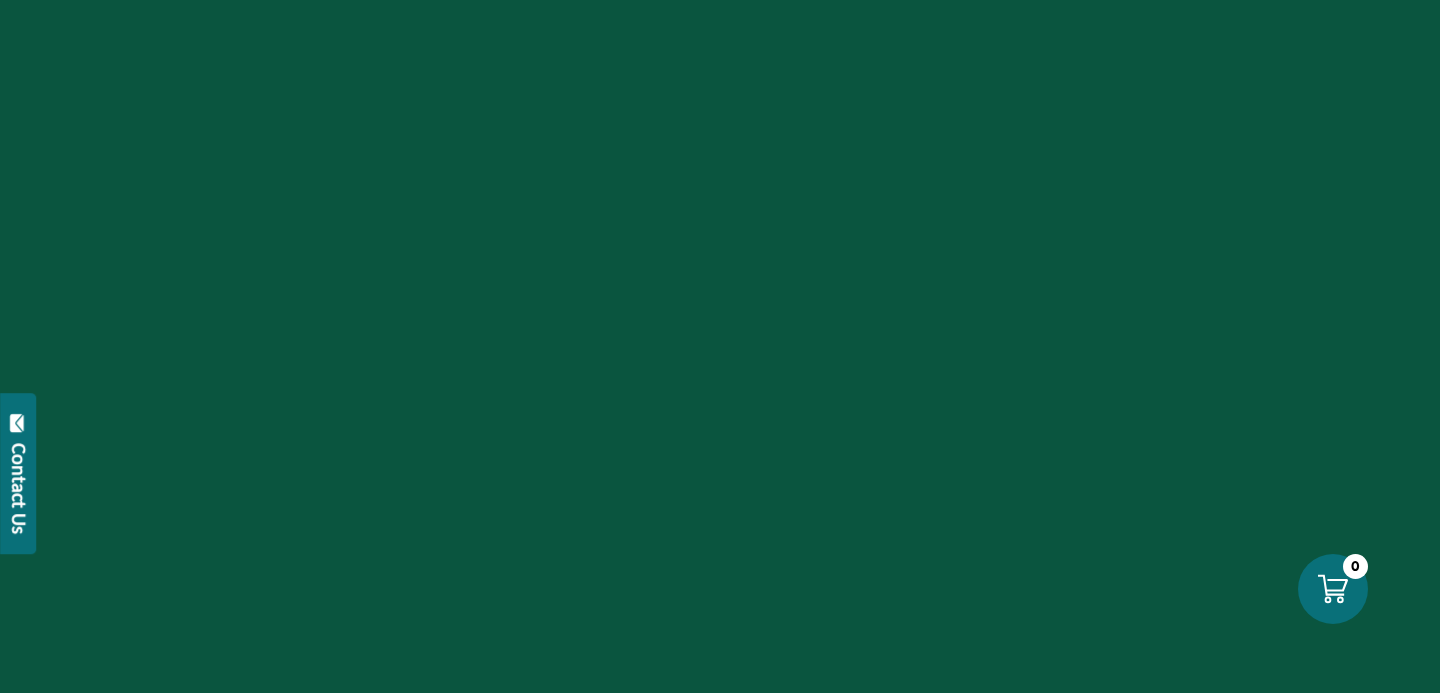 scroll, scrollTop: 0, scrollLeft: 0, axis: both 